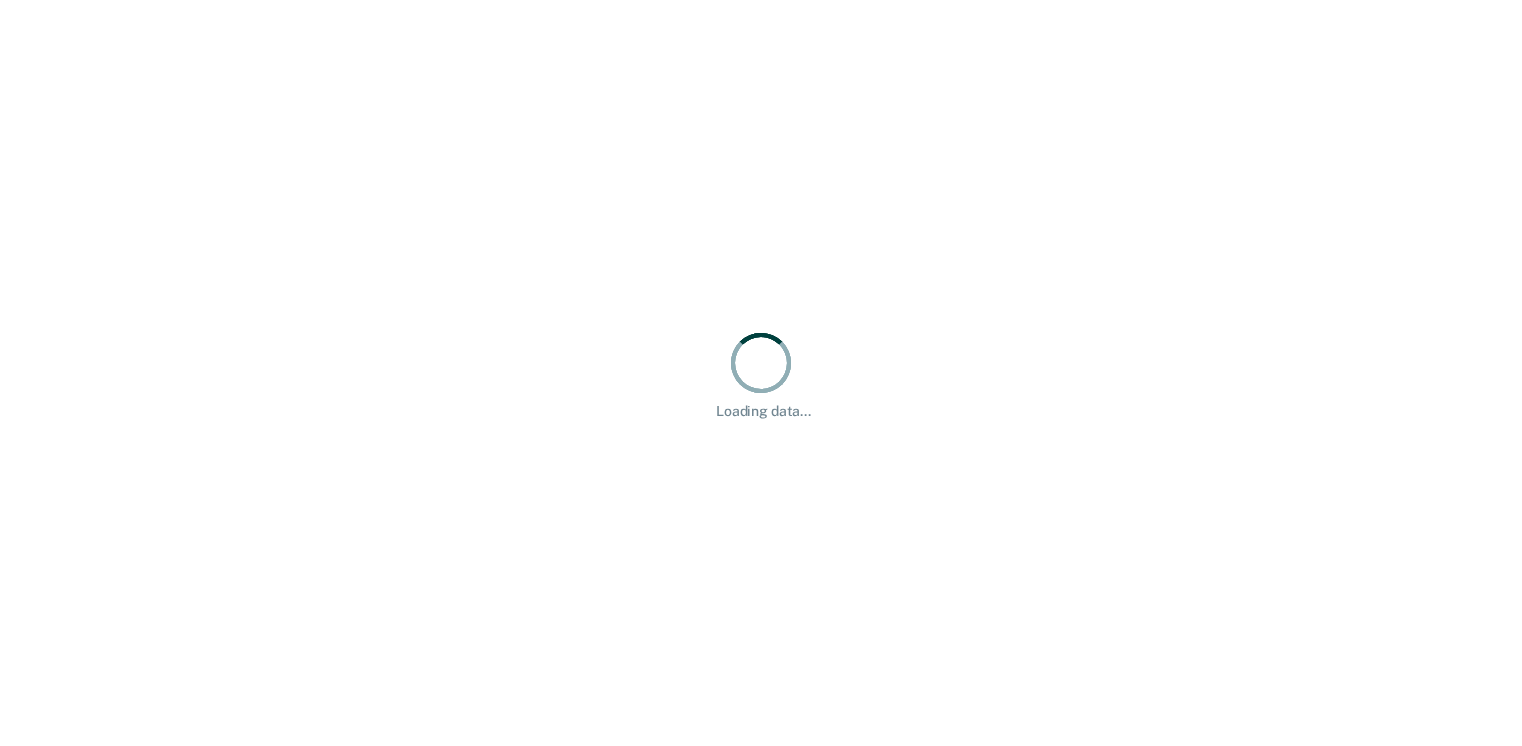 scroll, scrollTop: 0, scrollLeft: 0, axis: both 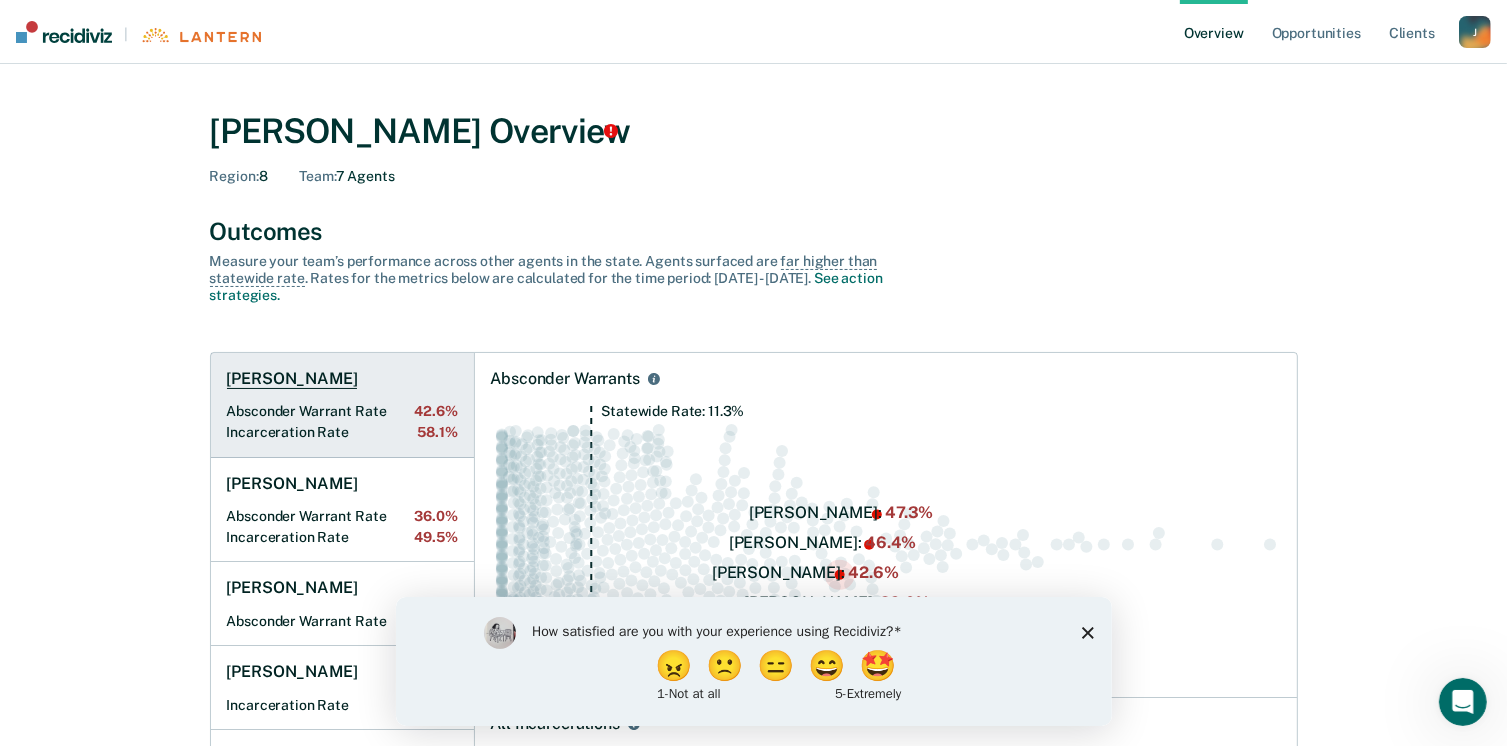 click on "[PERSON_NAME] Absconder Warrant Rate 42.6% Incarceration Rate 58.1%" at bounding box center [342, 405] 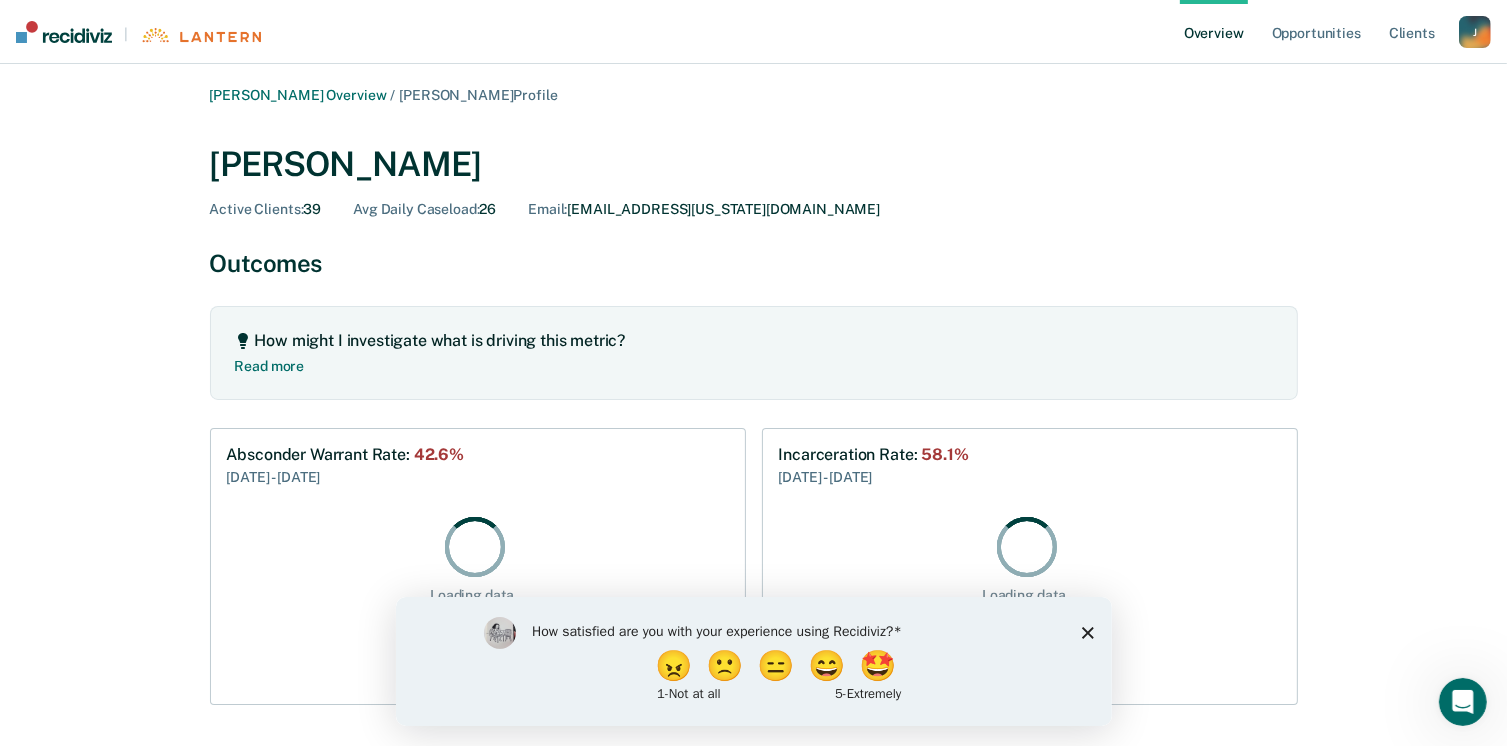 scroll, scrollTop: 0, scrollLeft: 0, axis: both 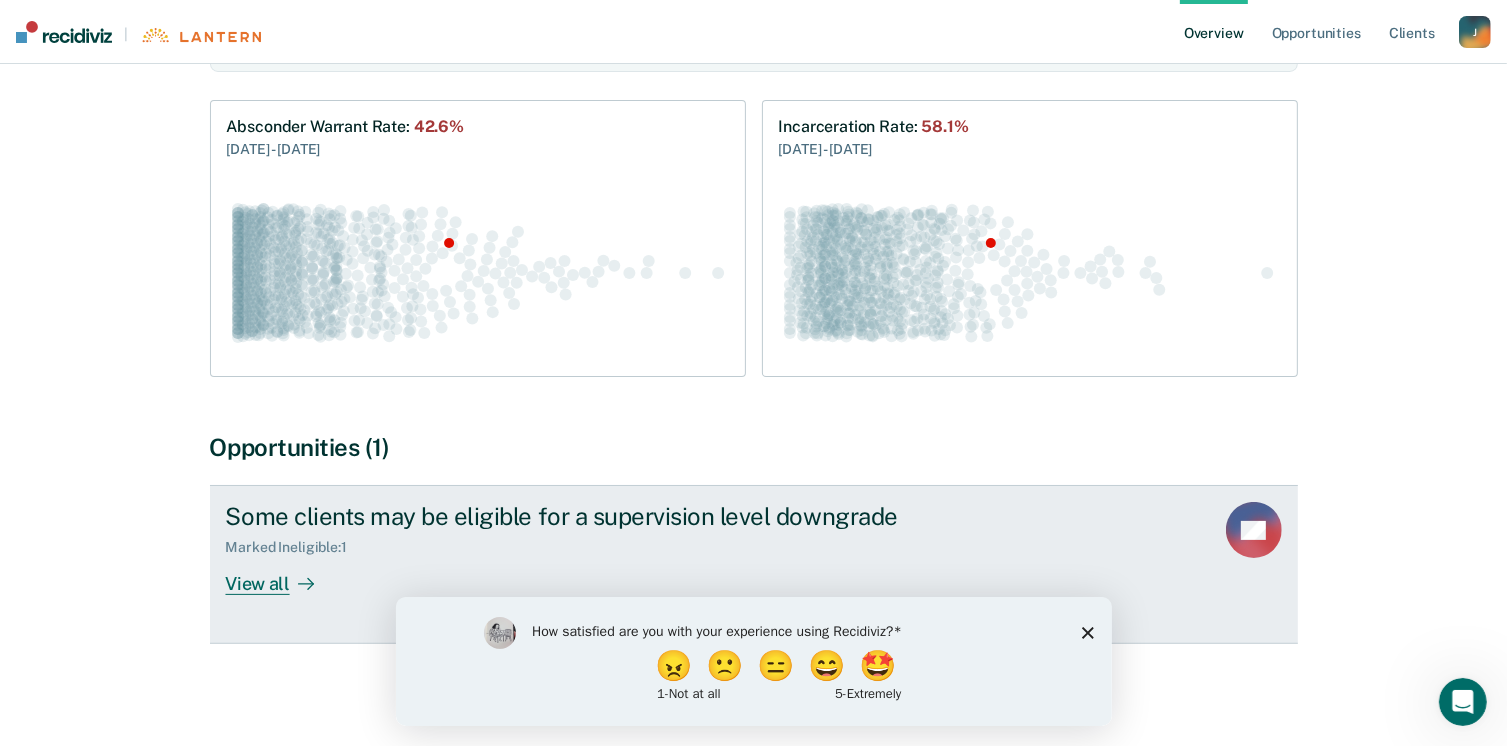 click on "View all" at bounding box center (282, 575) 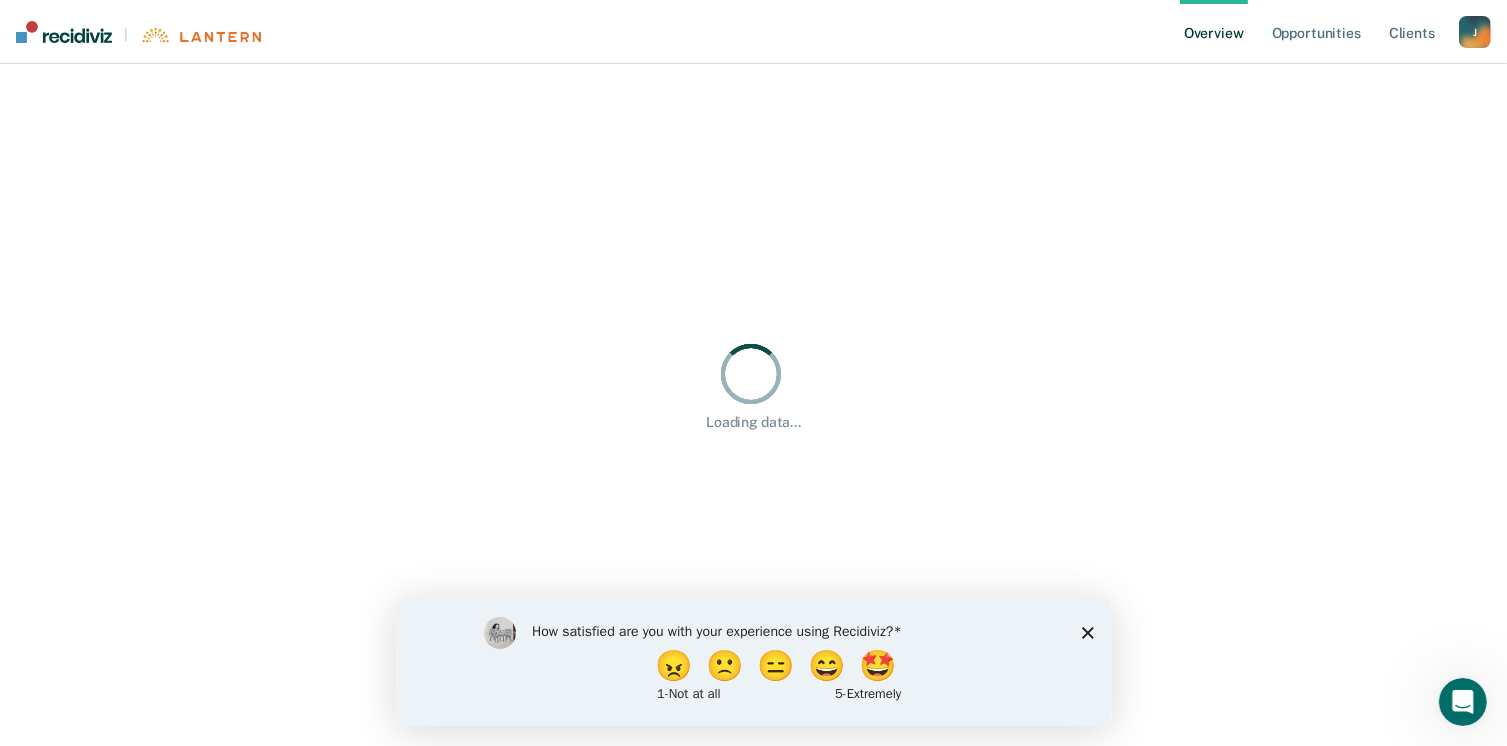 scroll, scrollTop: 0, scrollLeft: 0, axis: both 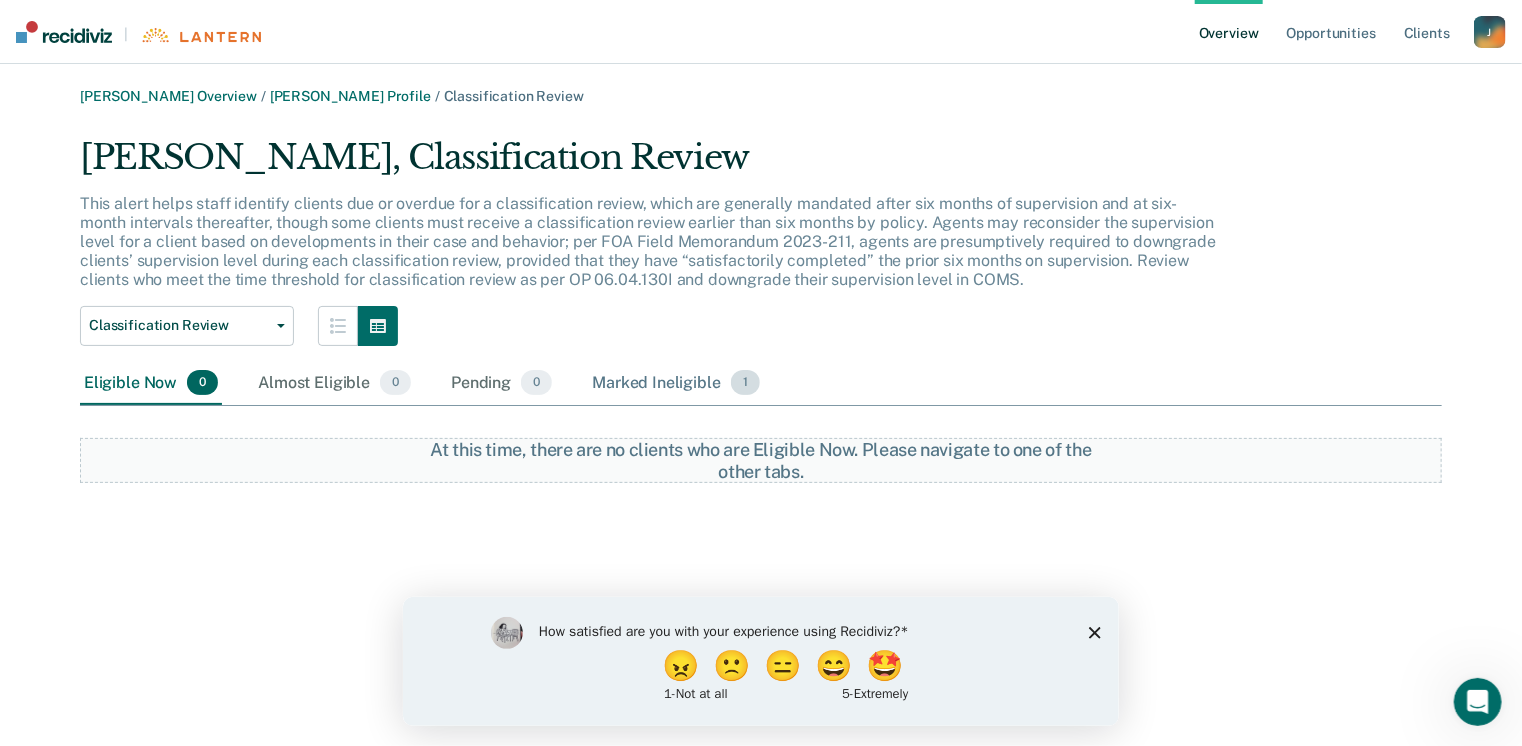 click on "Marked Ineligible 1" at bounding box center (676, 384) 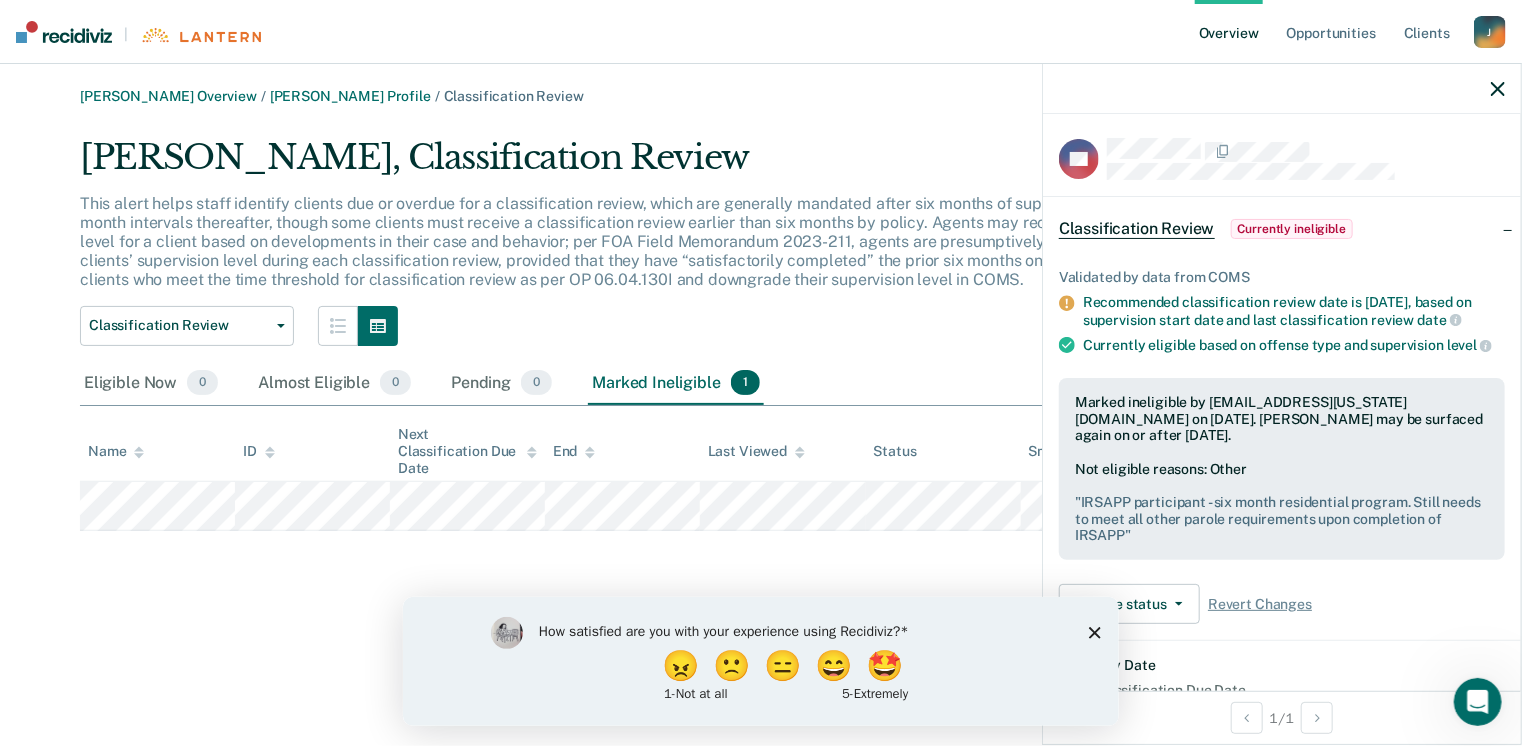 click 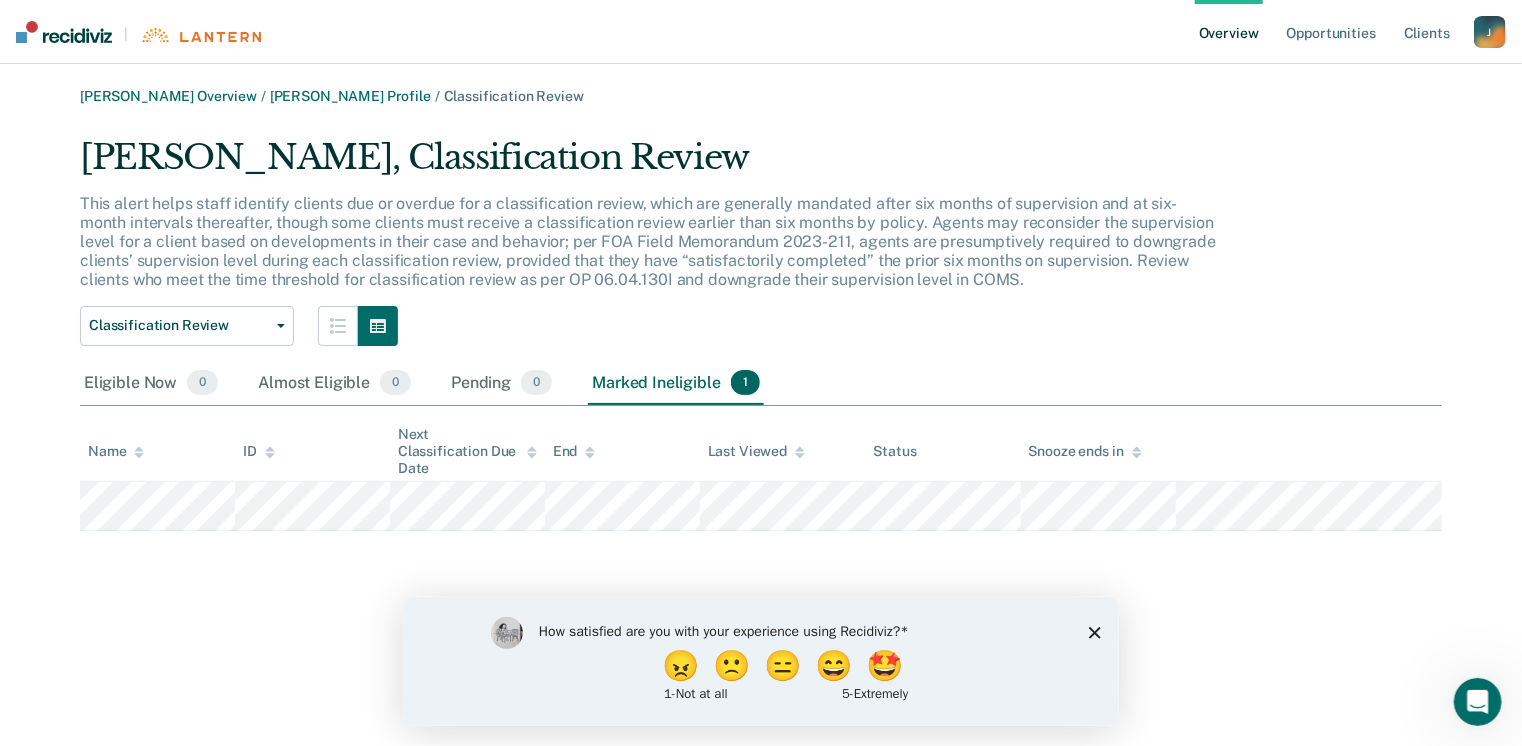click on "[PERSON_NAME] Overview / [PERSON_NAME] Profile / Classification Review [PERSON_NAME], Classification Review   This alert helps staff identify clients due or overdue for a classification review, which are generally mandated after six months of supervision and at six-month intervals thereafter, though some clients must receive a classification review earlier than six months by policy. Agents may reconsider the supervision level for a client based on developments in their case and behavior; per FOA Field Memorandum 2023-211, agents are presumptively required to downgrade clients’ supervision level during each classification review, provided that they have “satisfactorily completed” the prior six months on supervision. Review clients who meet the time threshold for classification review as per OP 06.04.130I and downgrade their supervision level in COMS. Classification Review Classification Review Eligible Now 0 Almost Eligible 0 Pending 0 Marked Ineligible 1 Name ID Next Classification Due Date End" at bounding box center [761, 385] 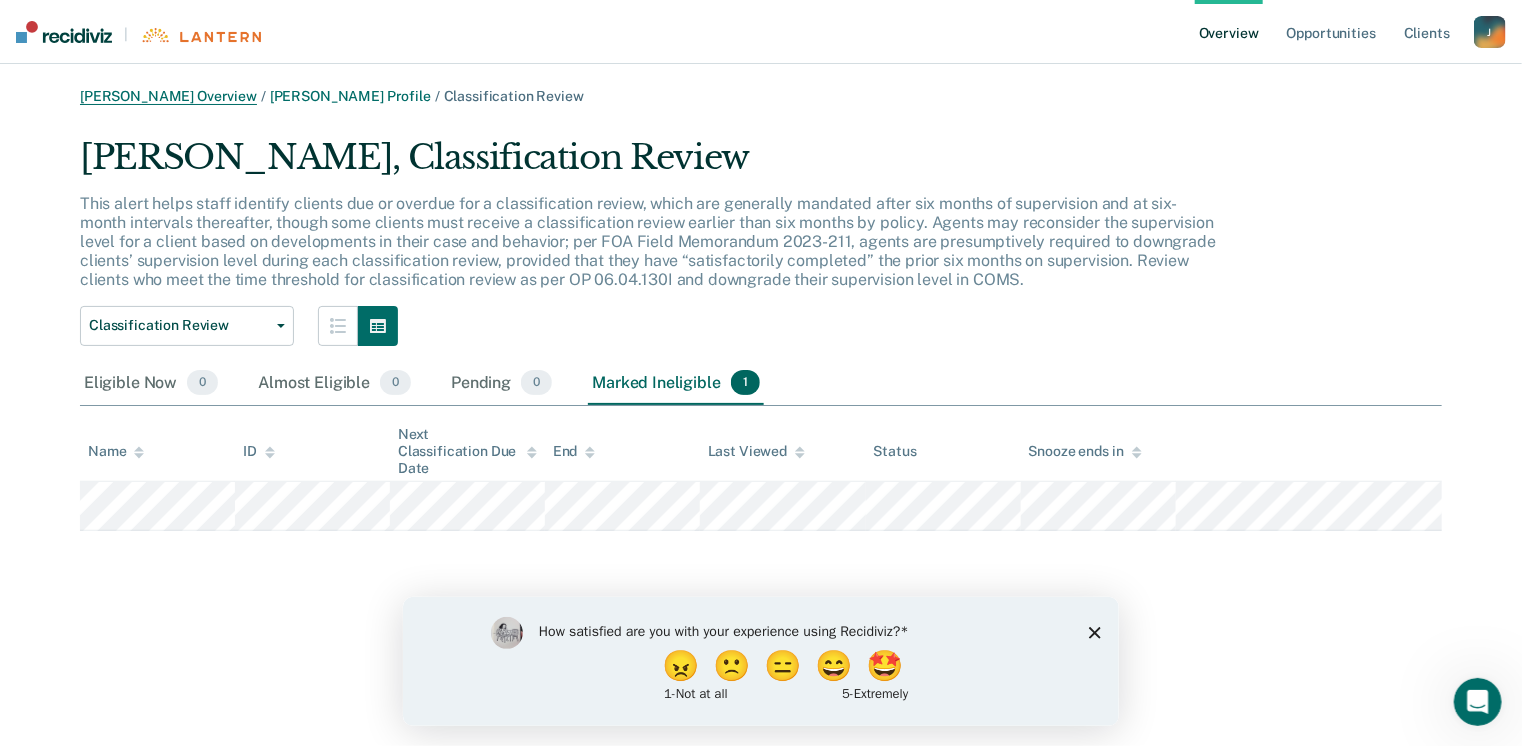 click on "[PERSON_NAME] Overview" at bounding box center [168, 96] 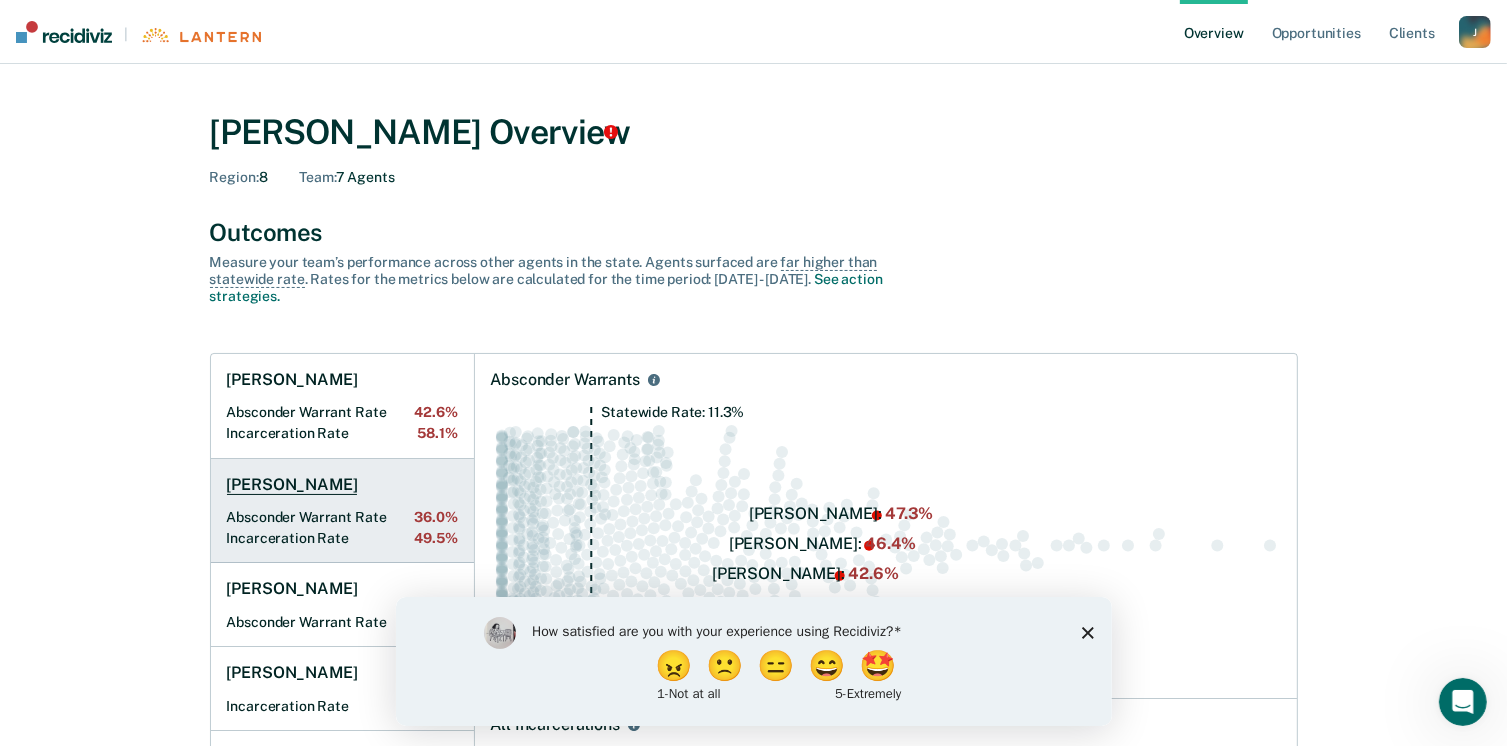 click on "[PERSON_NAME]" at bounding box center [292, 485] 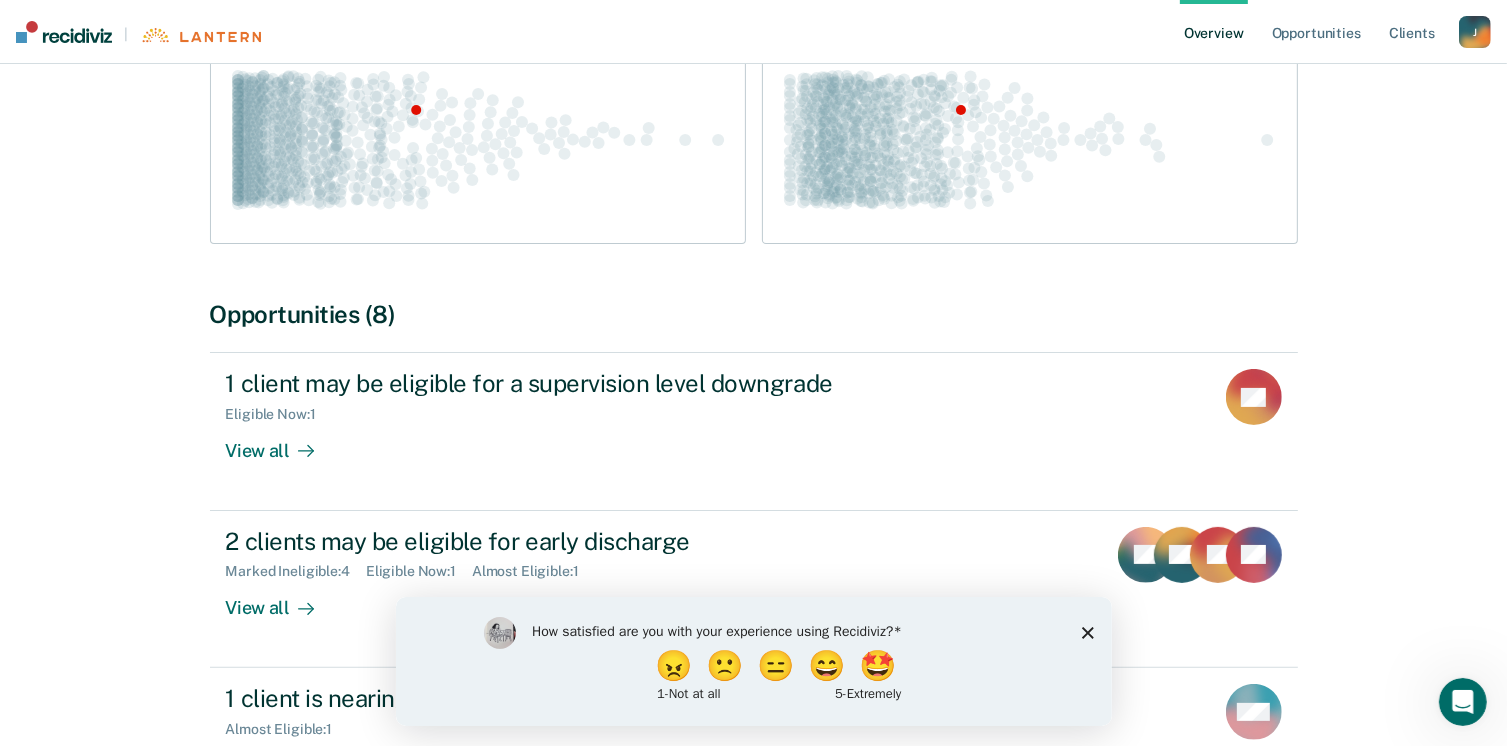 scroll, scrollTop: 412, scrollLeft: 0, axis: vertical 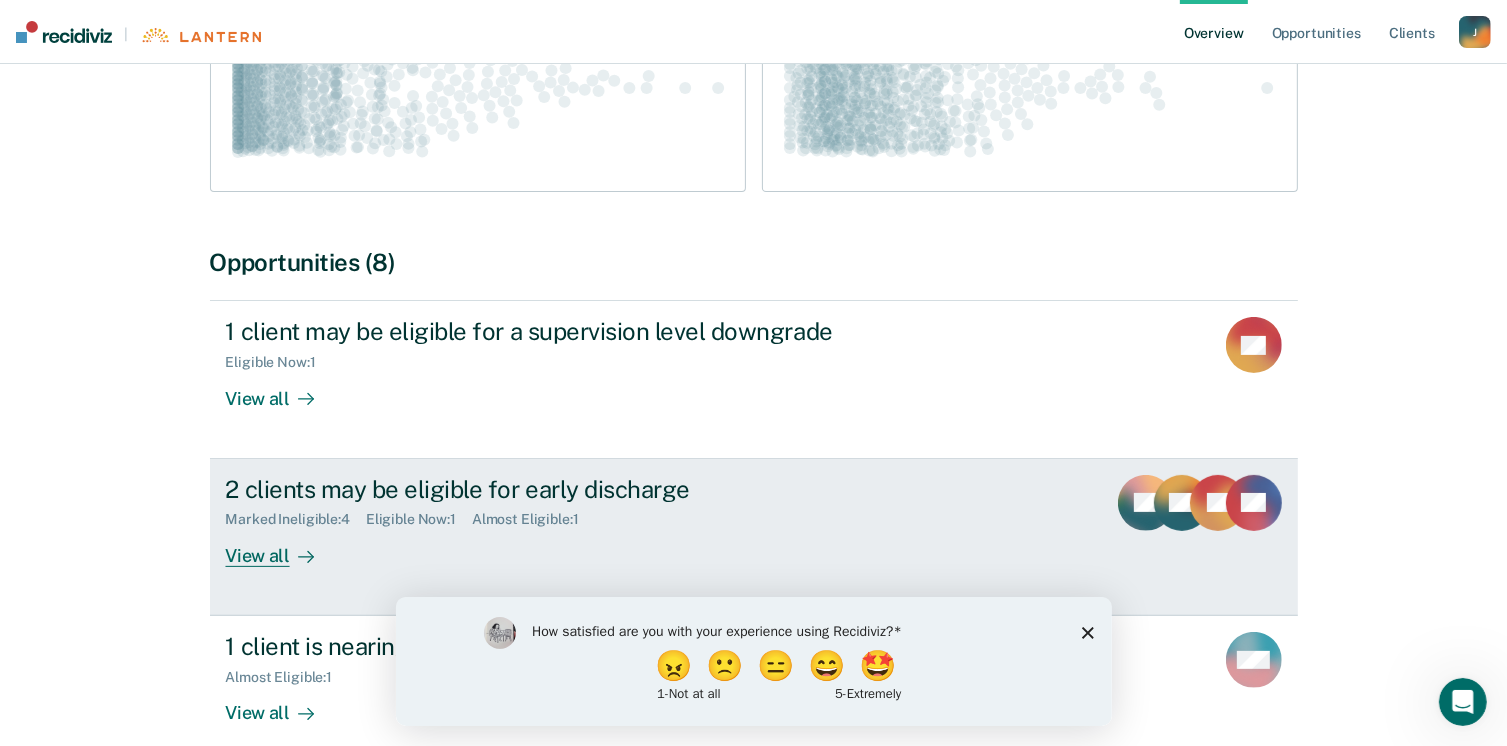 click on "View all" at bounding box center [282, 547] 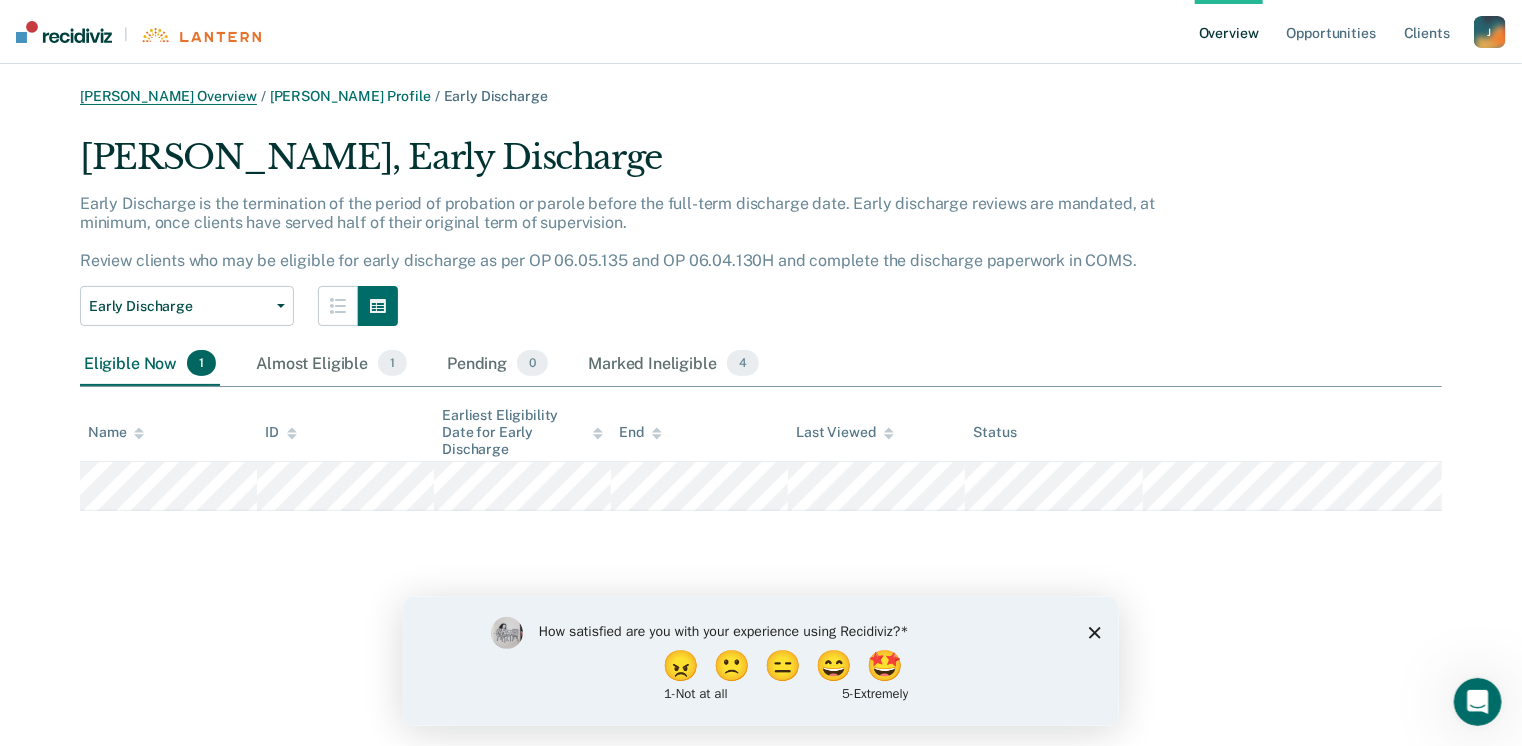 click on "[PERSON_NAME] Overview" at bounding box center [168, 96] 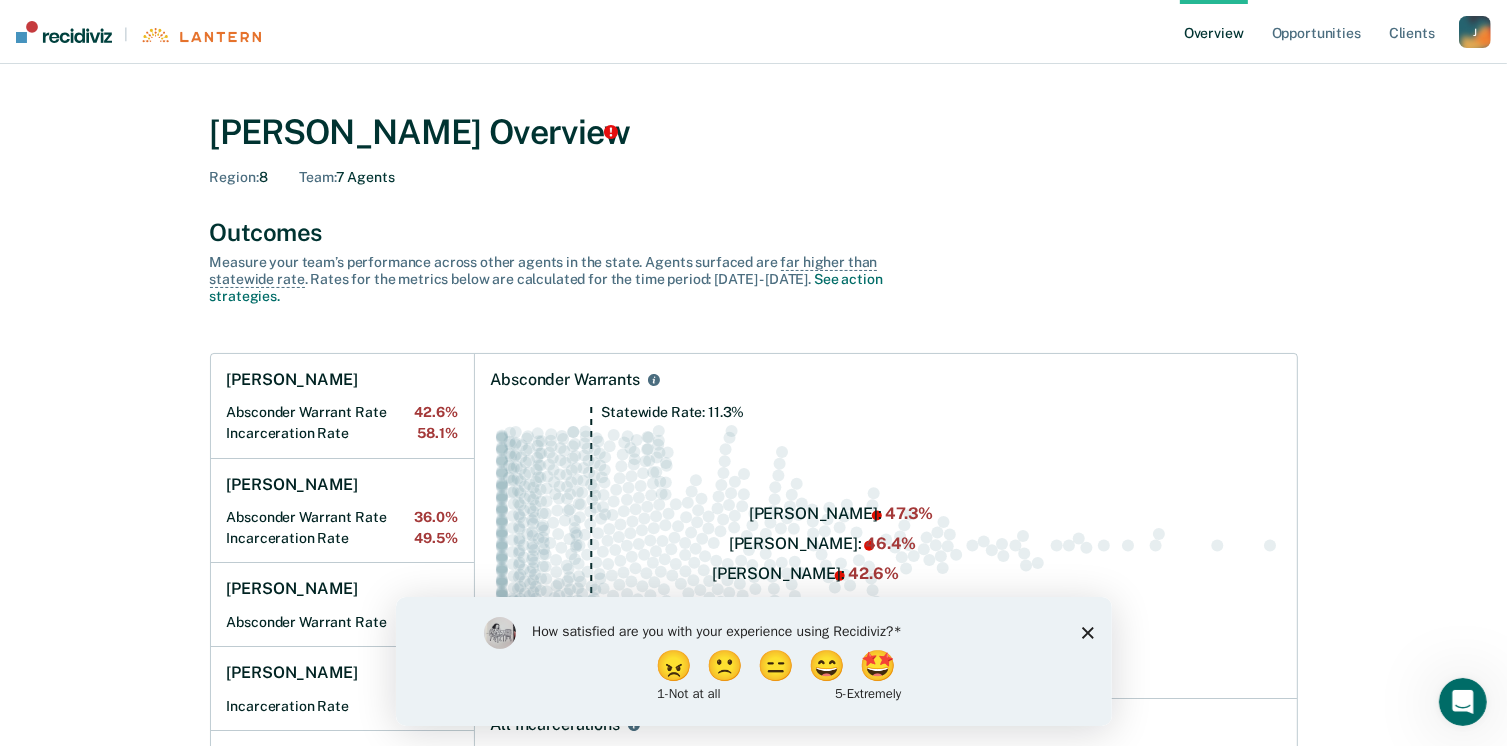 click 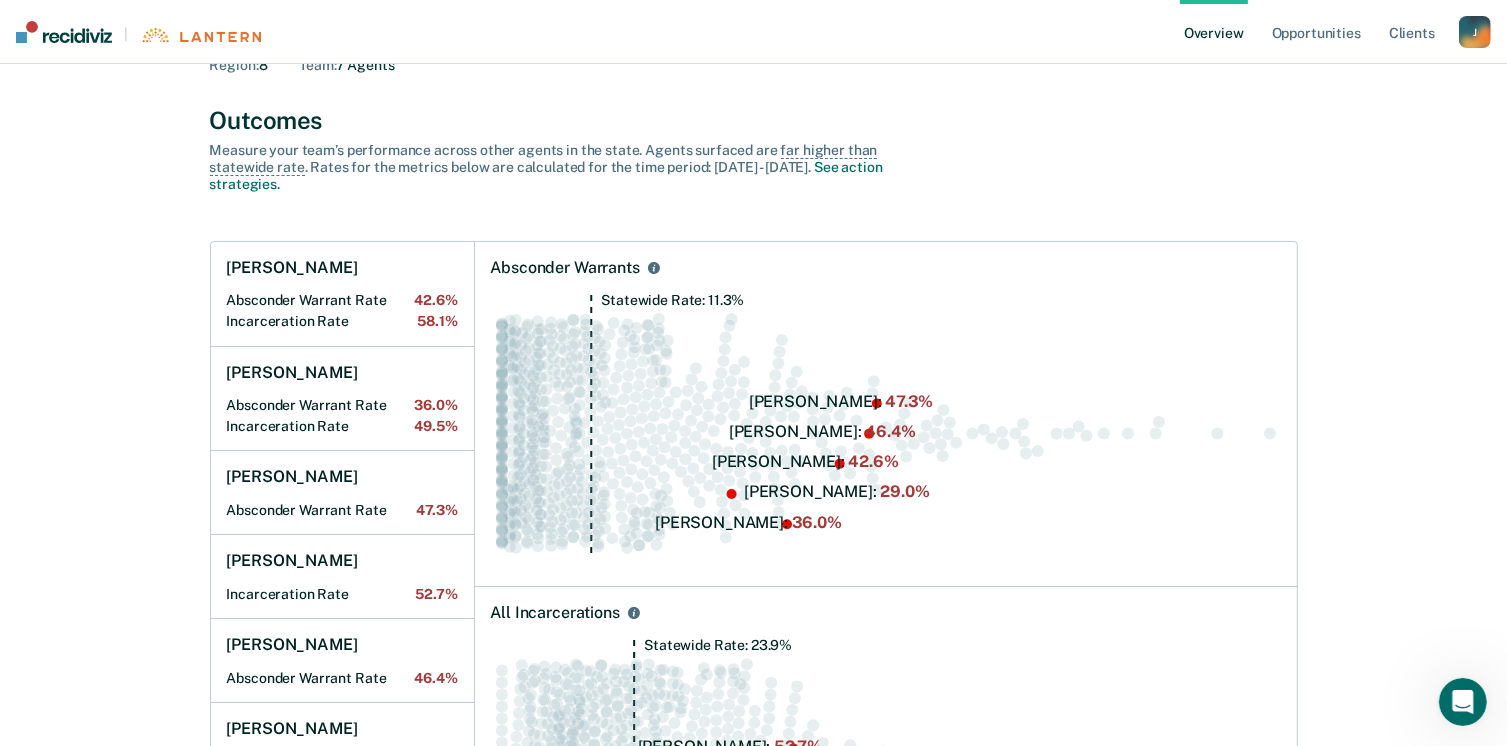 scroll, scrollTop: 325, scrollLeft: 0, axis: vertical 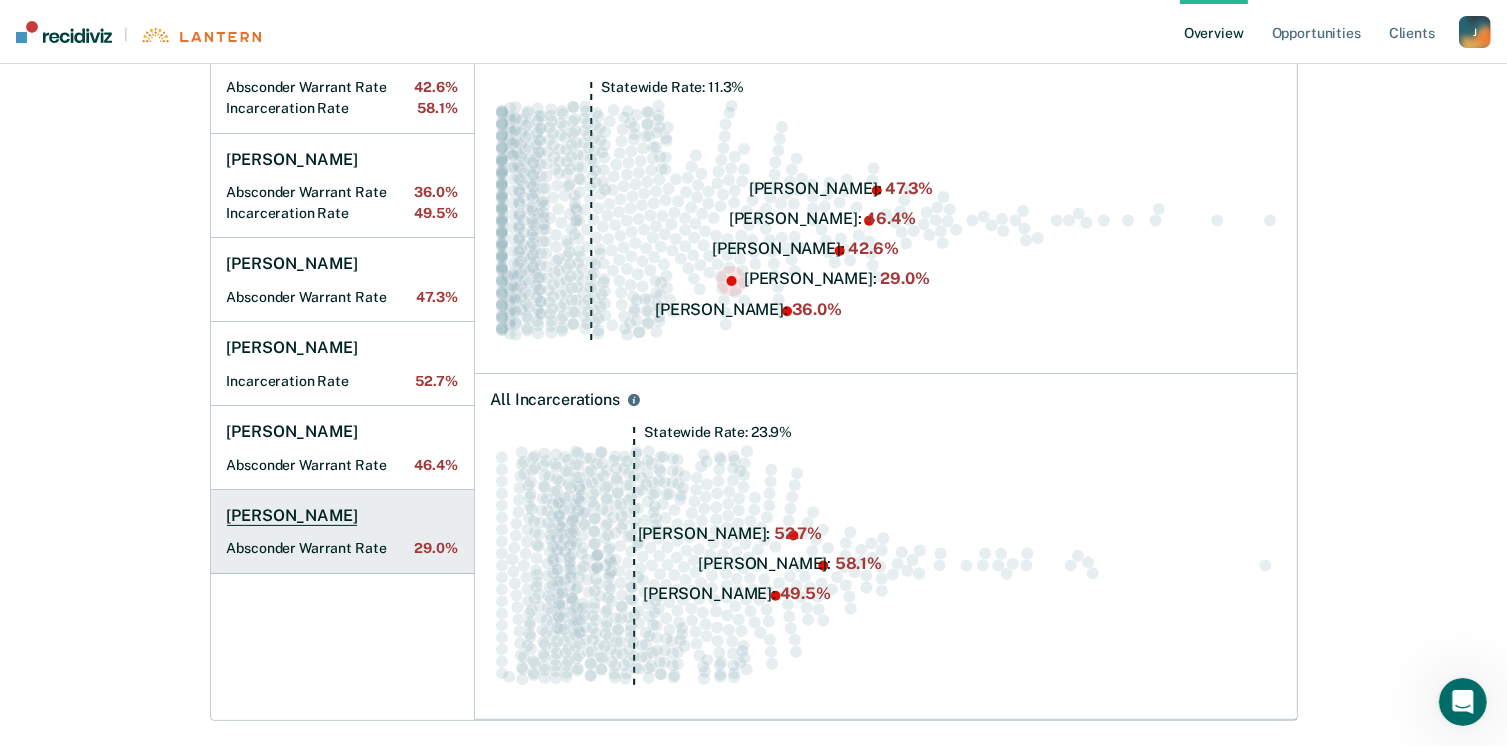 click on "[PERSON_NAME]" at bounding box center [292, 516] 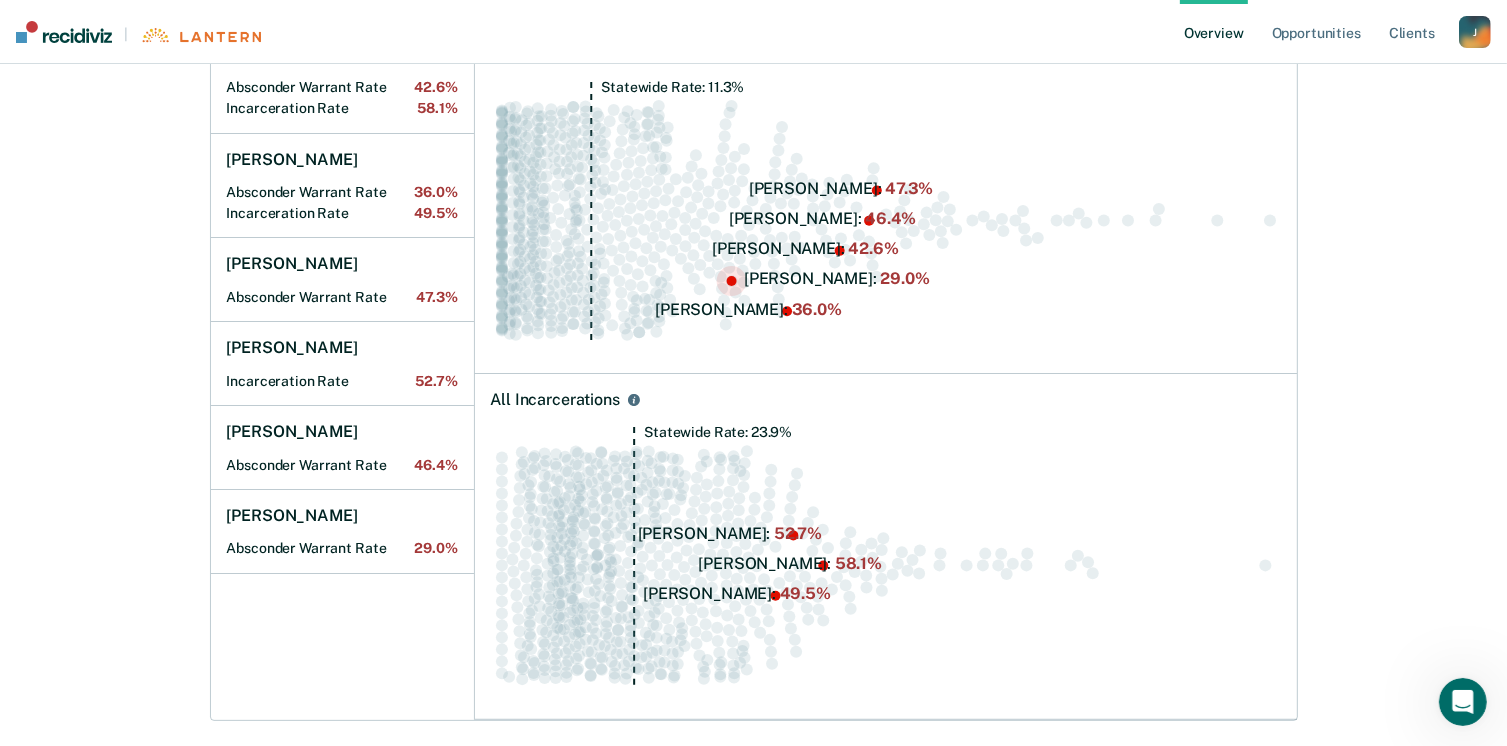 scroll, scrollTop: 0, scrollLeft: 0, axis: both 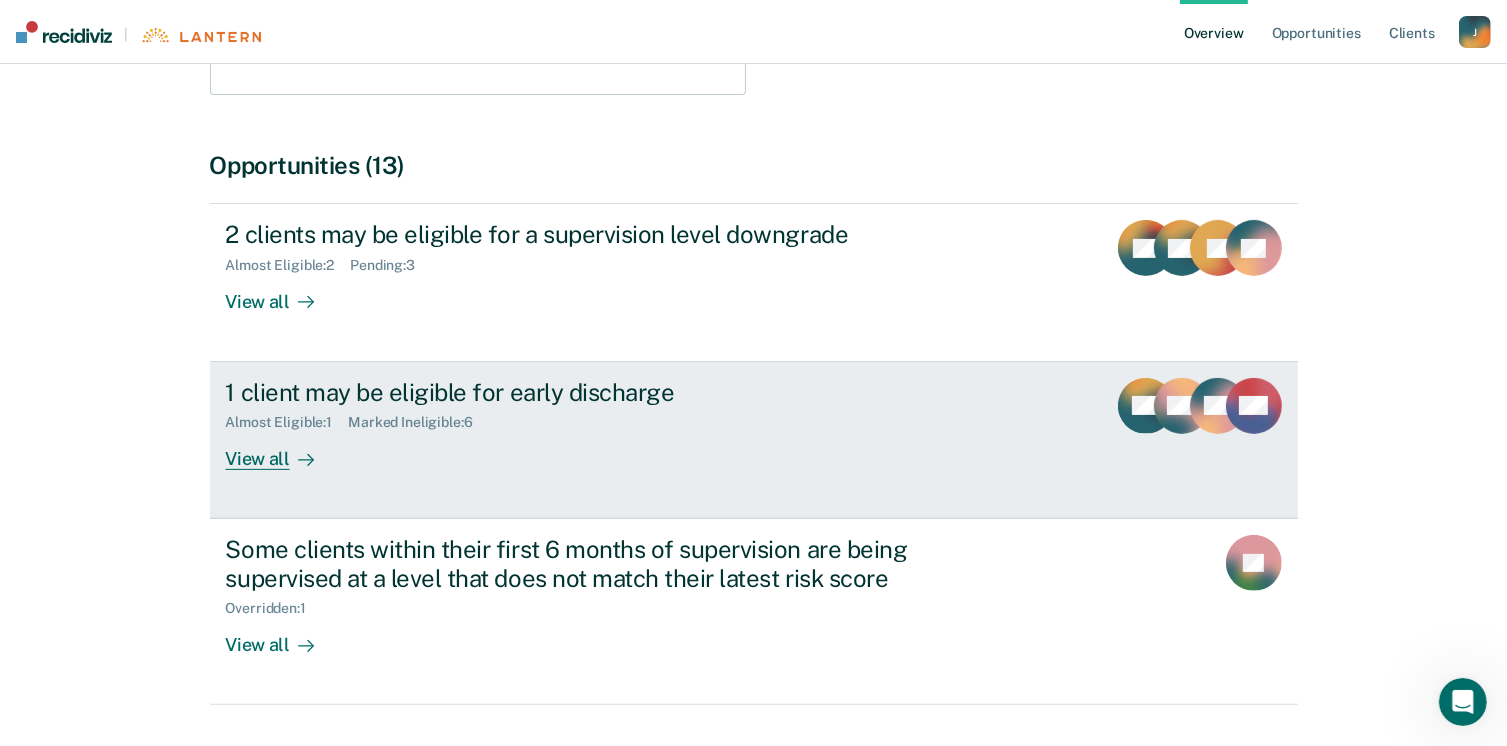 click on "View all" at bounding box center [282, 450] 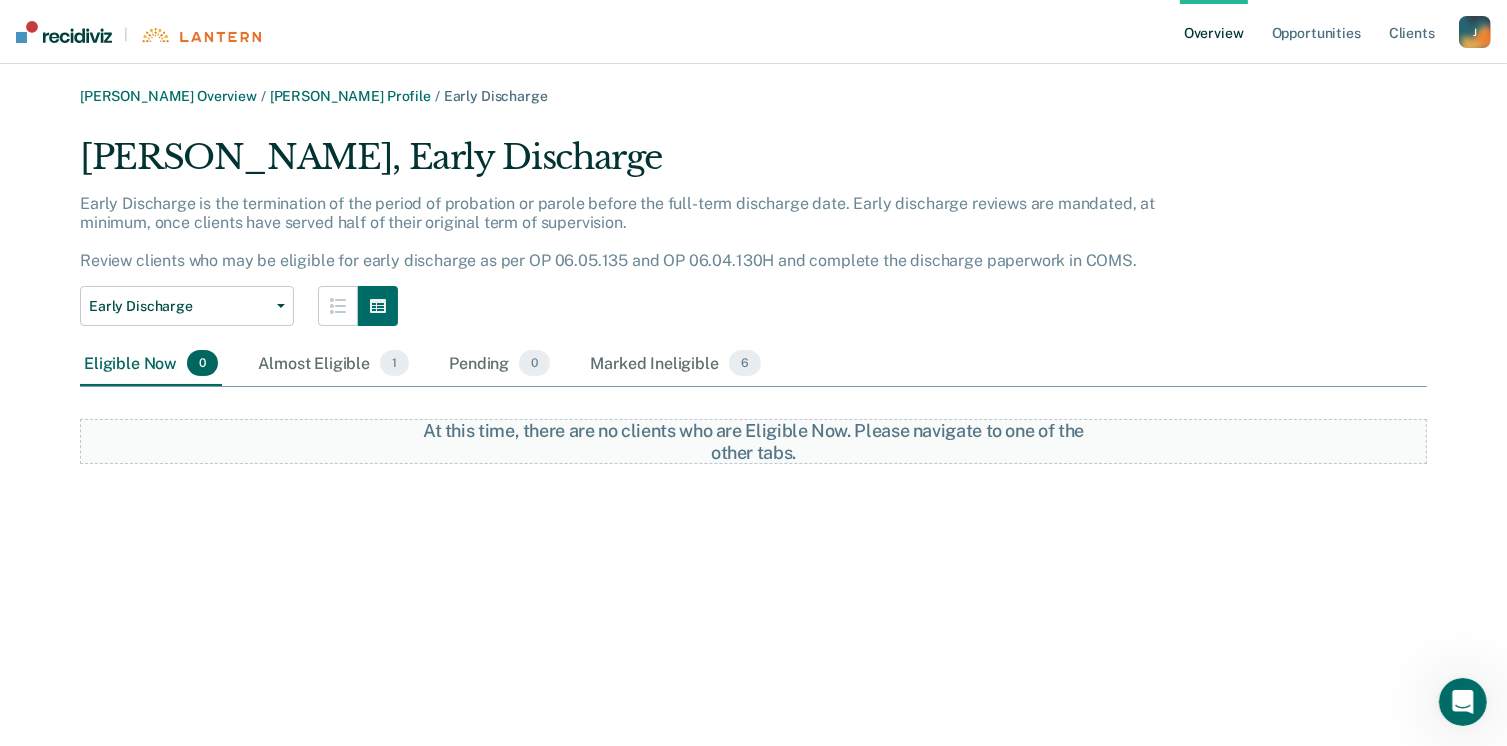 scroll, scrollTop: 0, scrollLeft: 0, axis: both 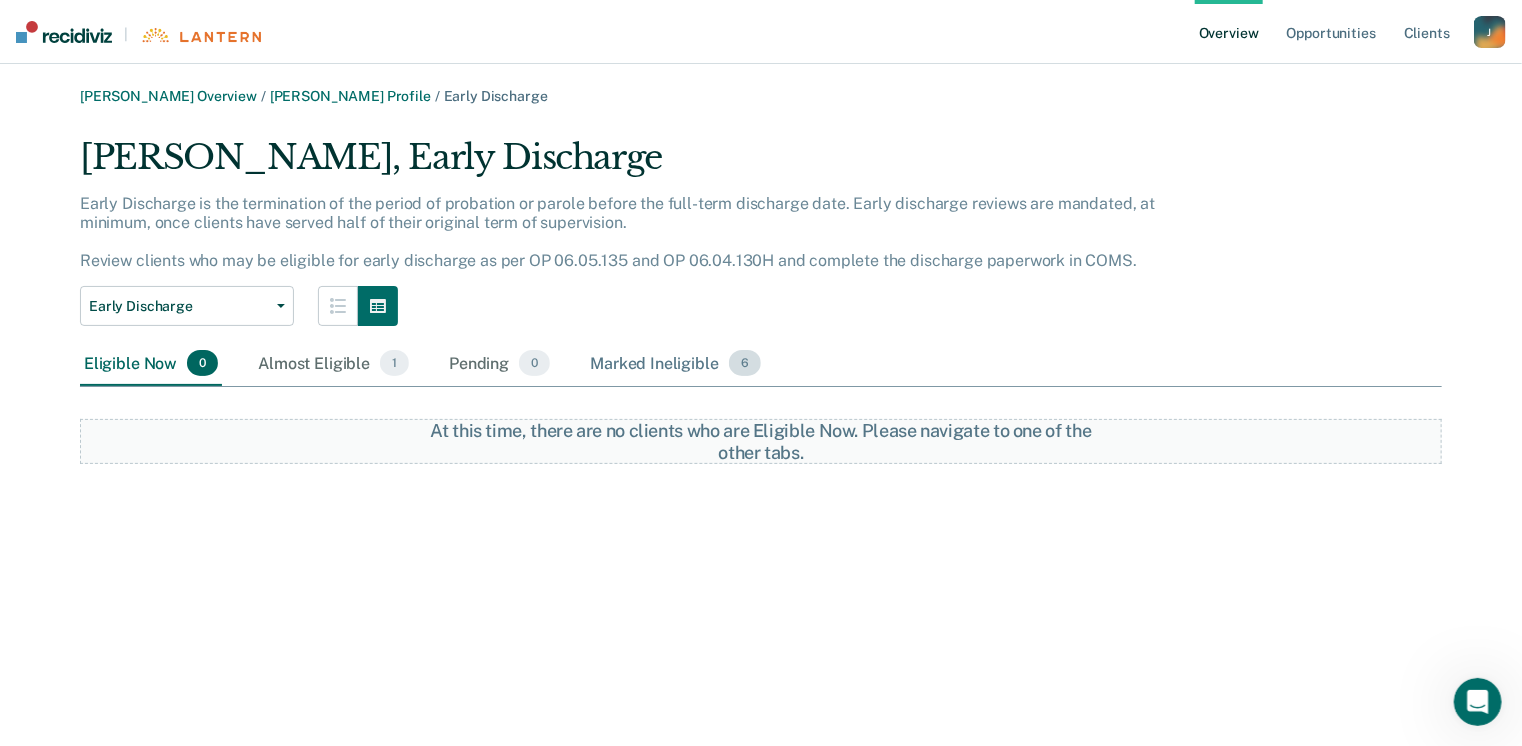 click on "Marked Ineligible 6" at bounding box center [675, 364] 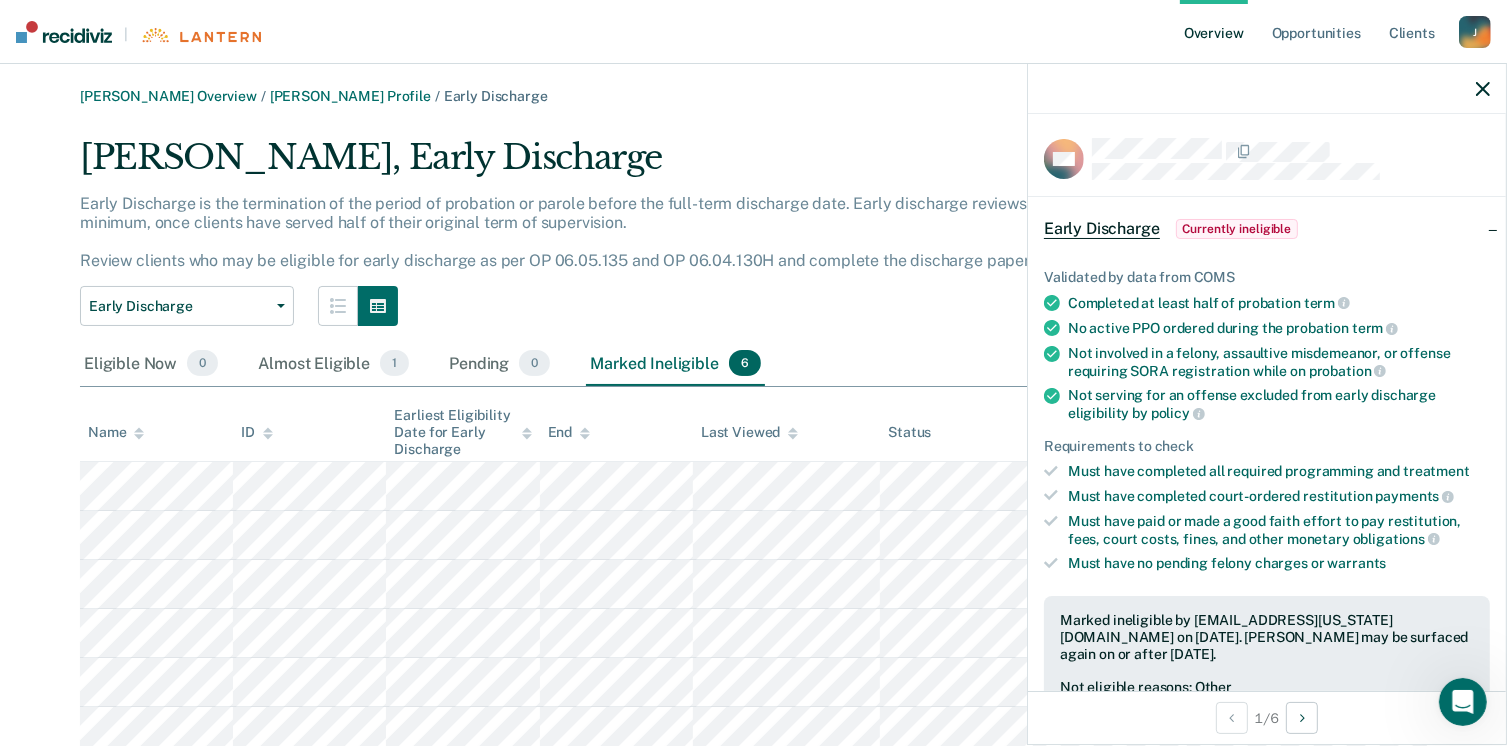 click on "[PERSON_NAME] Overview / [PERSON_NAME] Profile / Early Discharge [PERSON_NAME], Early Discharge   Early Discharge is the termination of the period of probation or parole before the full-term discharge date. Early discharge reviews are mandated, at minimum, once clients have served half of their original term of supervision. Review clients who may be eligible for early discharge as per OP 06.05.135 and OP 06.04.130H and complete the discharge paperwork in COMS. Early Discharge Classification Review Early Discharge Supervision Level Mismatch Eligible Now 0 Almost Eligible 1 Pending 0 Marked Ineligible 6
To pick up a draggable item, press the space bar.
While dragging, use the arrow keys to move the item.
Press space again to drop the item in its new position, or press escape to cancel.
Name ID Earliest Eligibility Date for Early Discharge End Last Viewed Status Snooze ends in" at bounding box center (753, 422) 